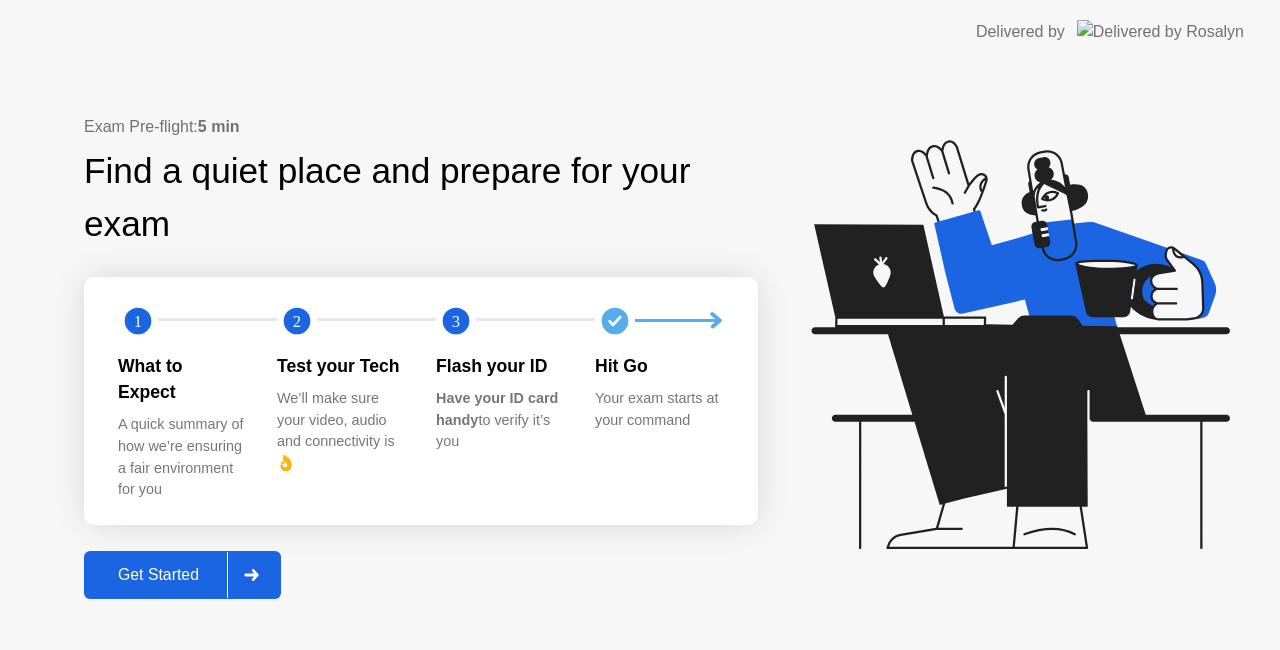 scroll, scrollTop: 0, scrollLeft: 0, axis: both 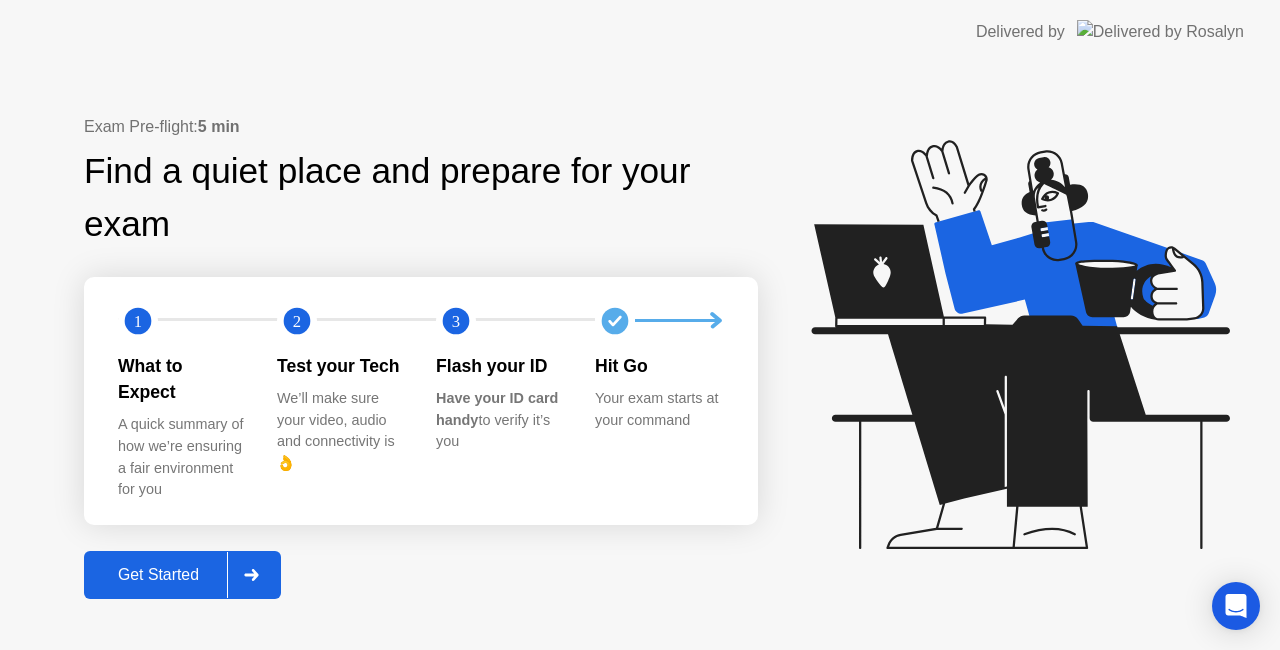 click on "Get Started" 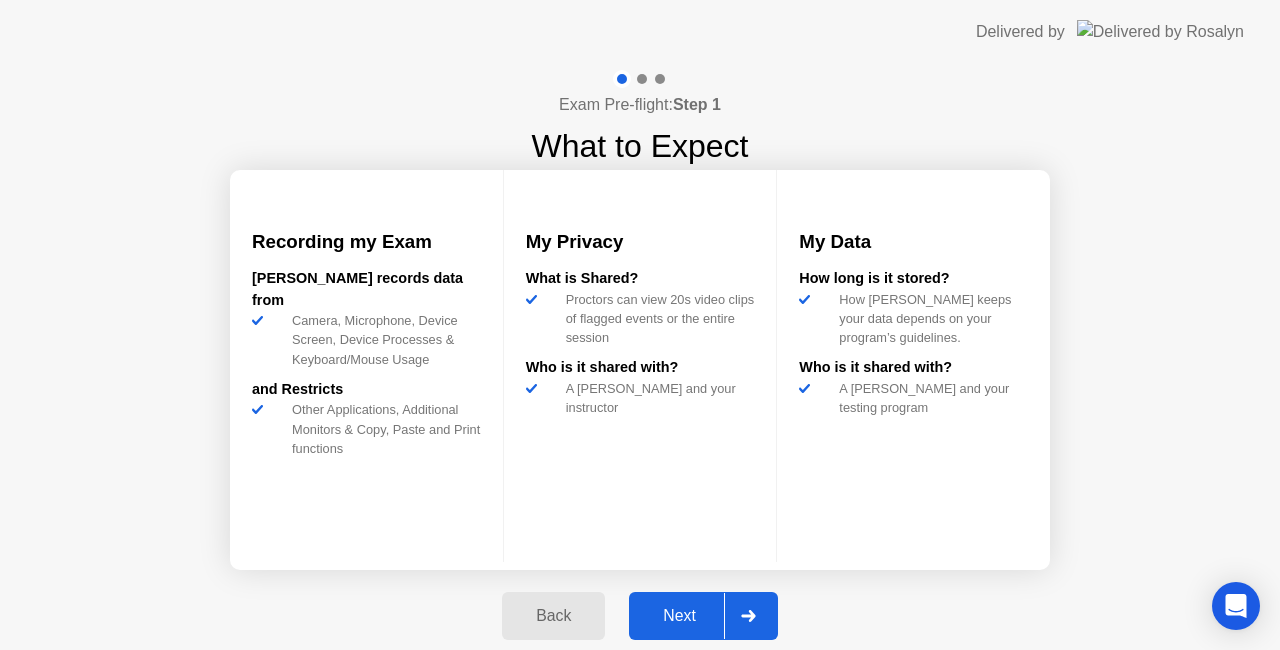 click on "Next" 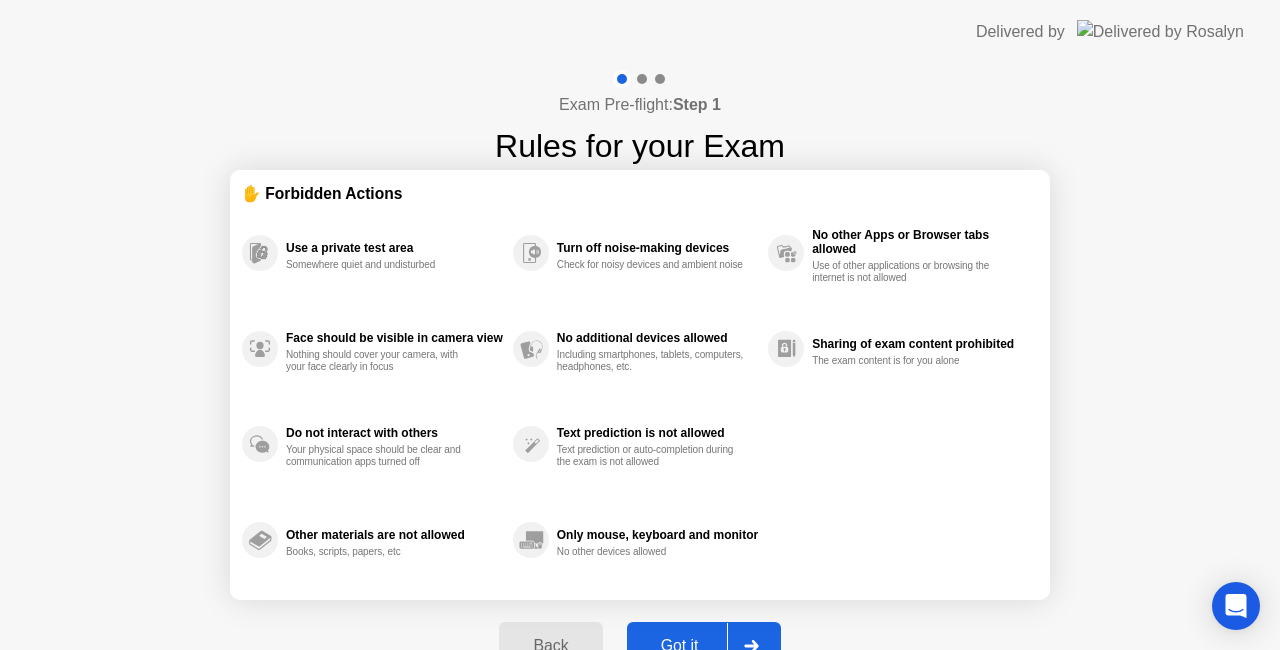 drag, startPoint x: 687, startPoint y: 619, endPoint x: 1053, endPoint y: 139, distance: 603.6191 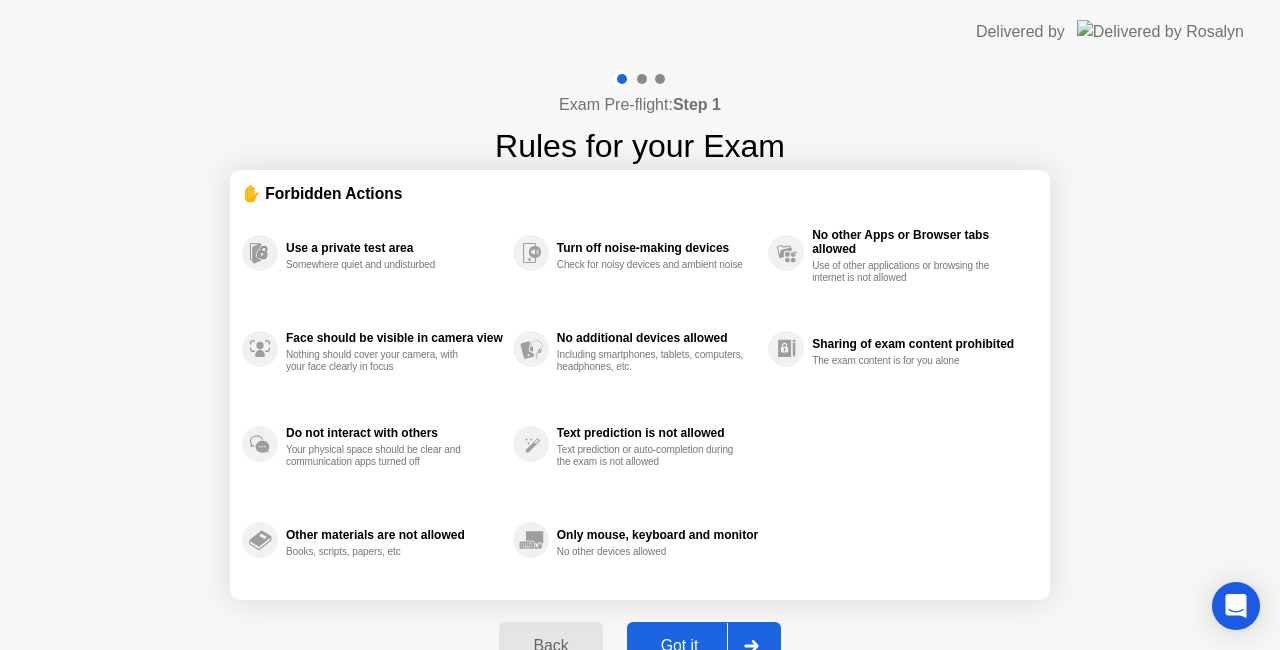 click on "Exam Pre-flight:  Step 1 Rules for your Exam ✋ Forbidden Actions Use a private test area Somewhere quiet and undisturbed Face should be visible in camera view Nothing should cover your camera, with your face clearly in focus Do not interact with others Your physical space should be clear and communication apps turned off Other materials are not allowed Books, scripts, papers, etc Turn off noise-making devices Check for noisy devices and ambient noise No additional devices allowed Including smartphones, tablets, computers, headphones, etc. Text prediction is not allowed Text prediction or auto-completion during the exam is not allowed Only mouse, keyboard and monitor No other devices allowed No other Apps or Browser tabs allowed Use of other applications or browsing the internet is not allowed Sharing of exam content prohibited The exam content is for you alone Back Got it" 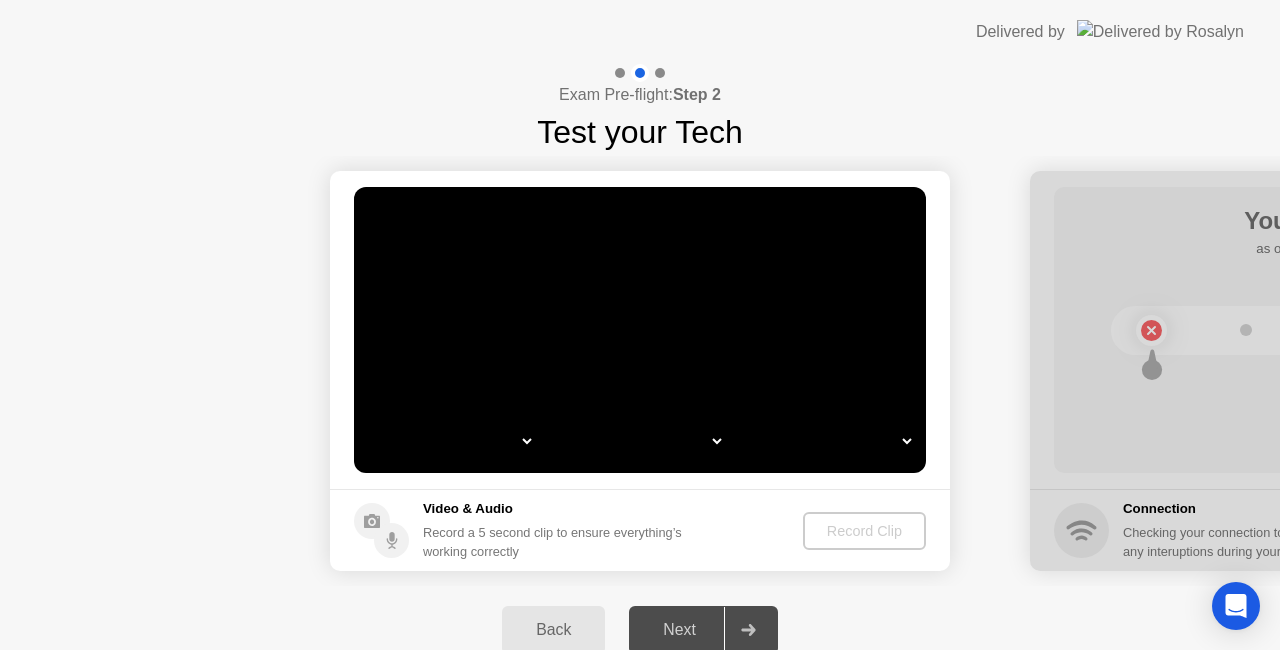 select on "*" 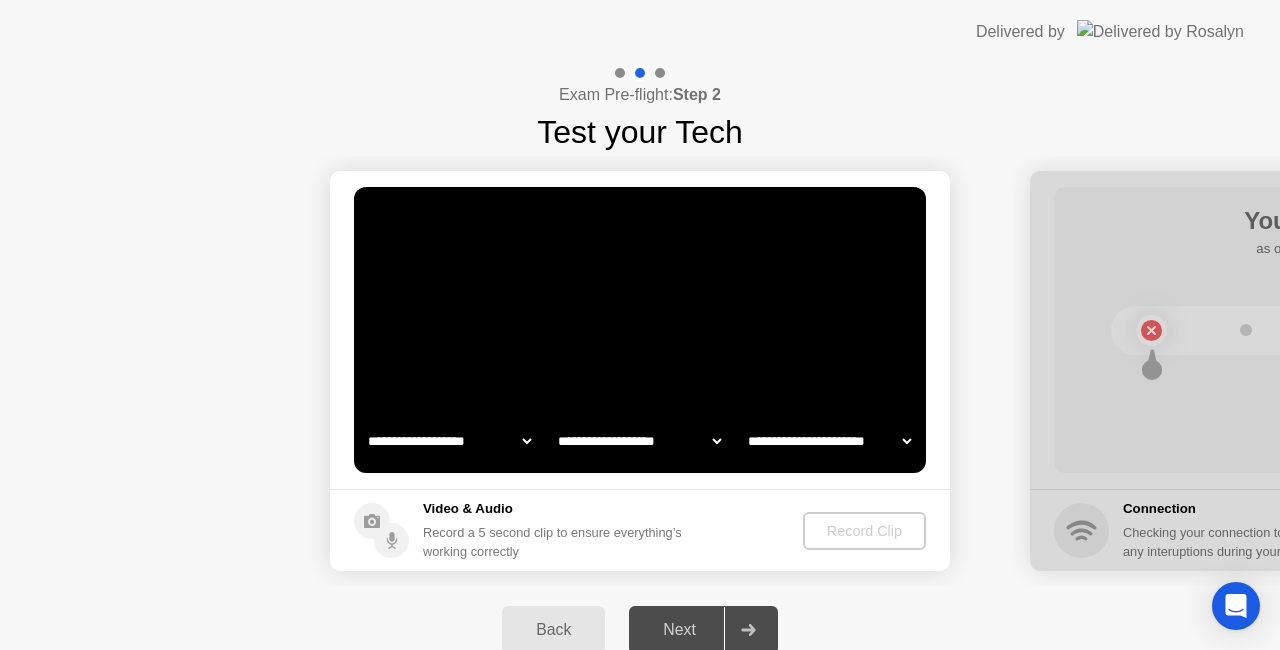 select on "**********" 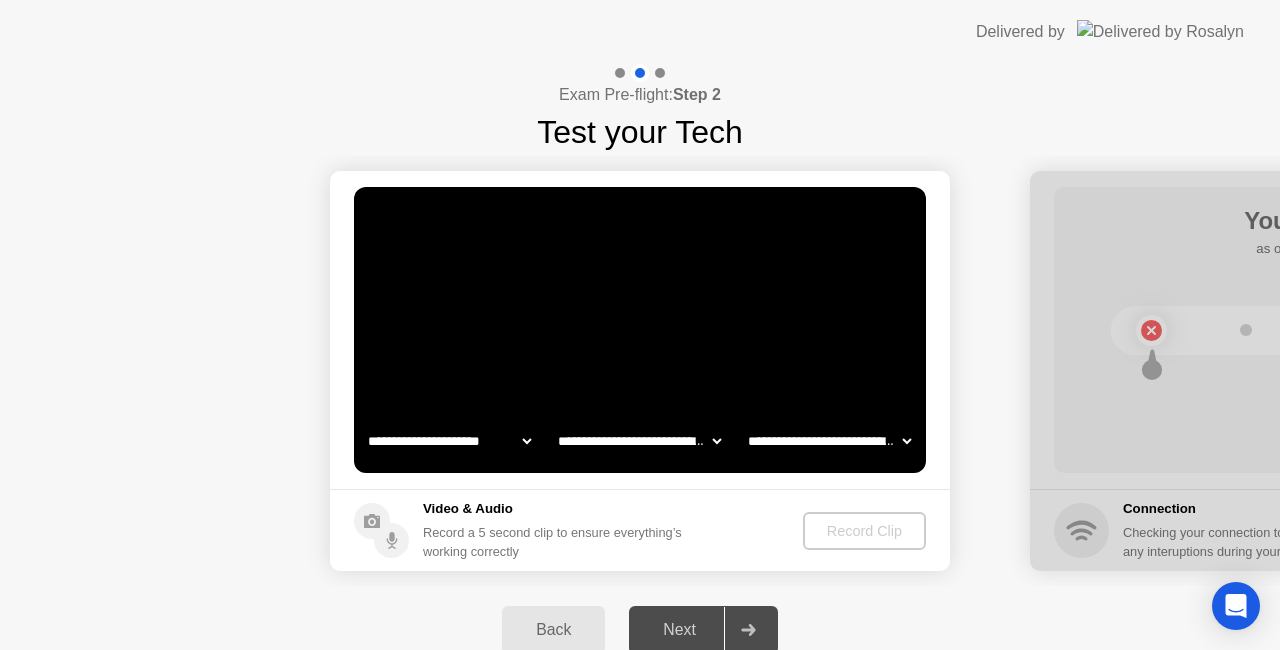 click 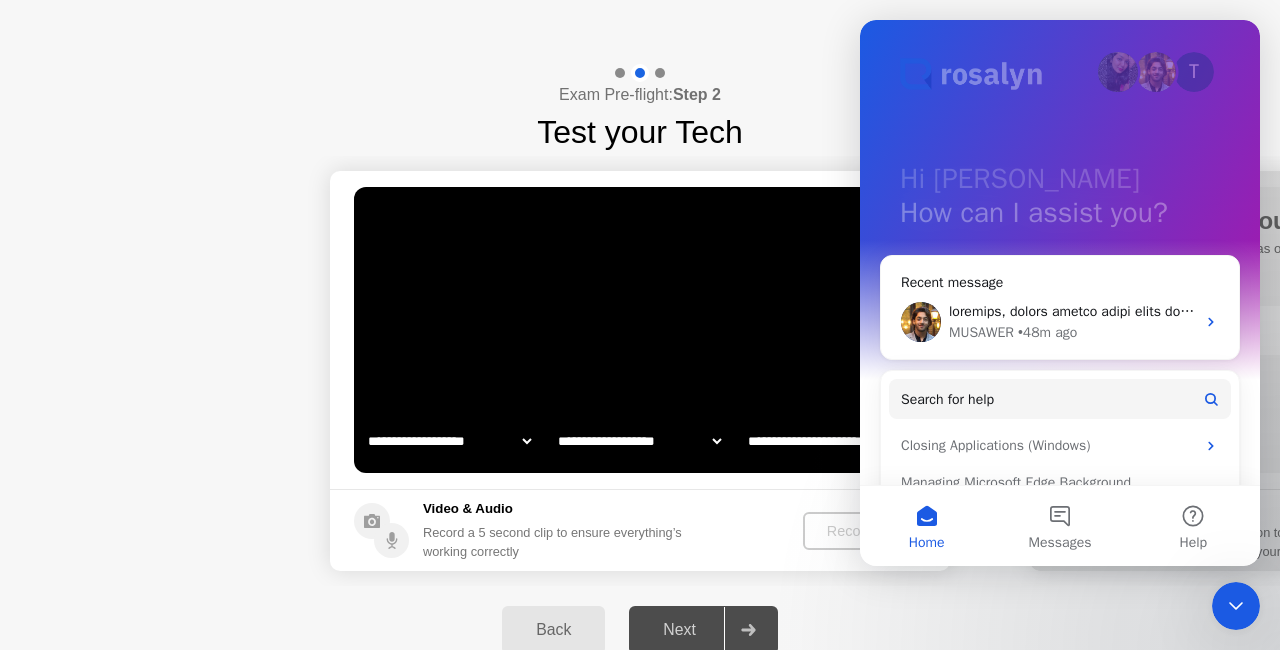 scroll, scrollTop: 0, scrollLeft: 0, axis: both 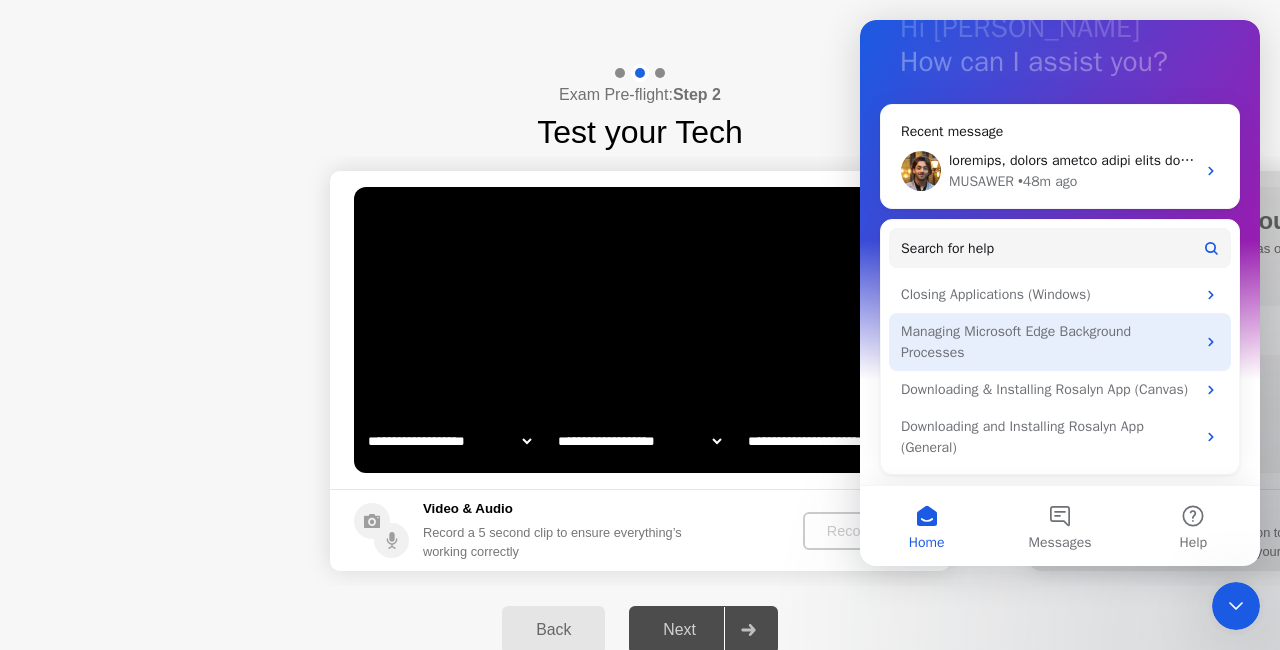 click on "Managing Microsoft Edge Background Processes" at bounding box center (1048, 342) 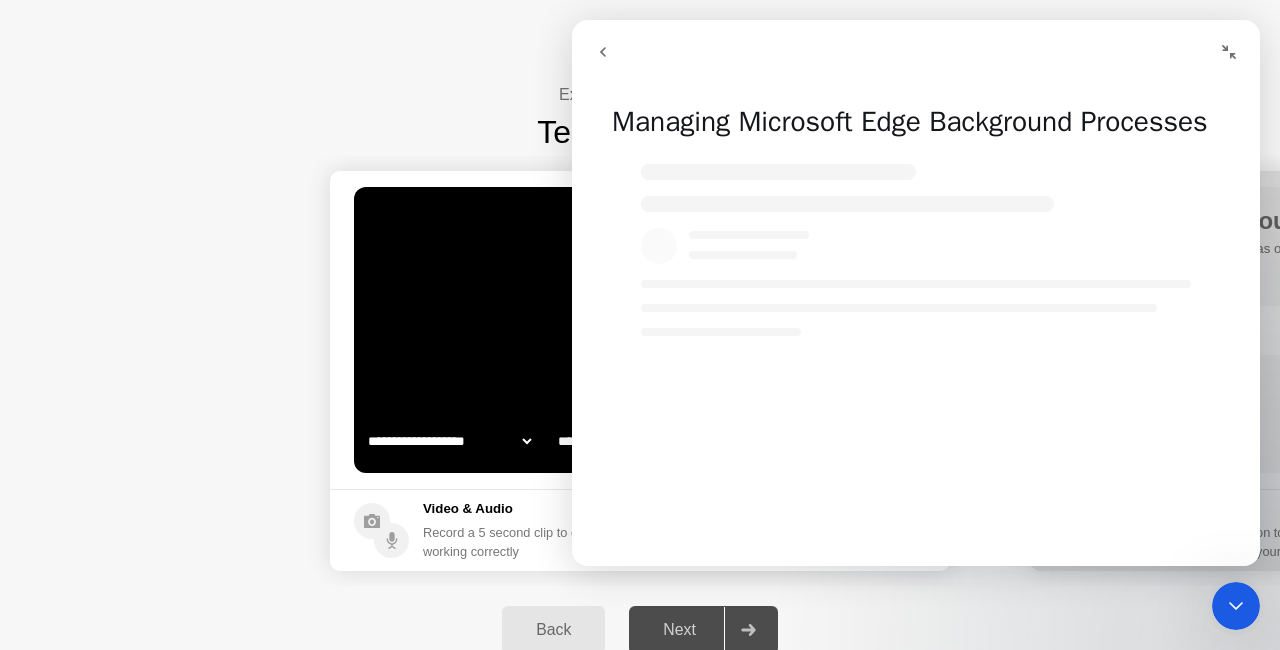 click 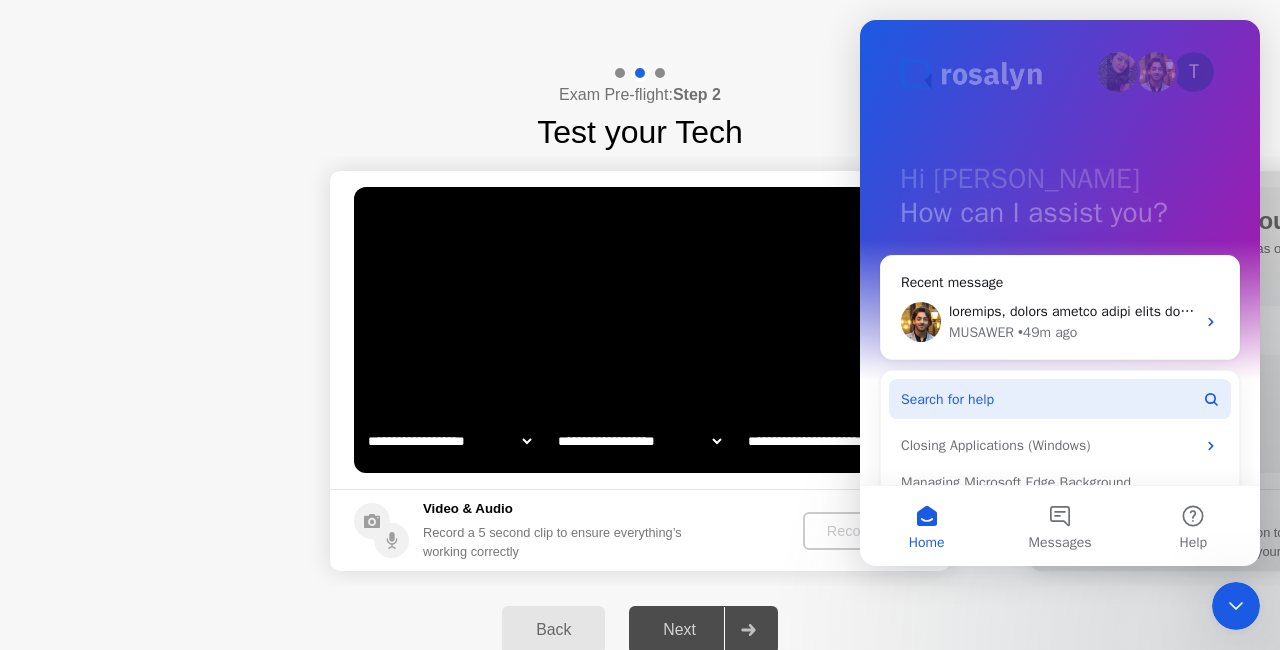 scroll, scrollTop: 170, scrollLeft: 0, axis: vertical 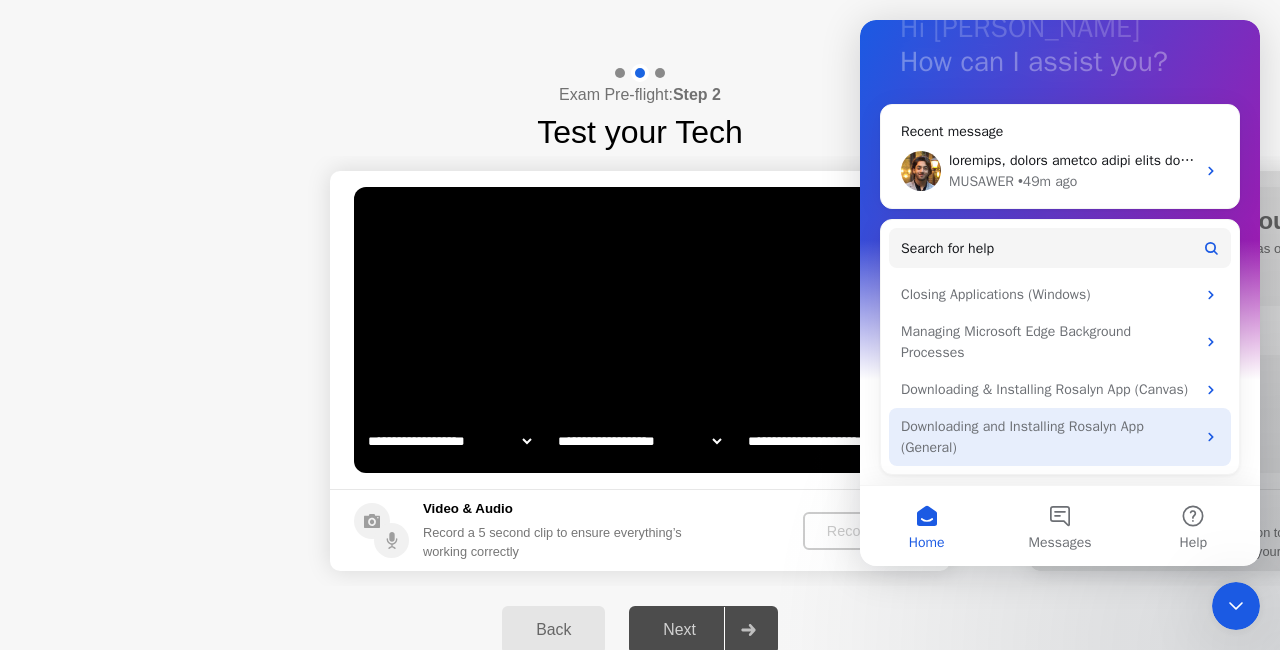click on "Downloading and Installing Rosalyn App (General)" at bounding box center (1048, 437) 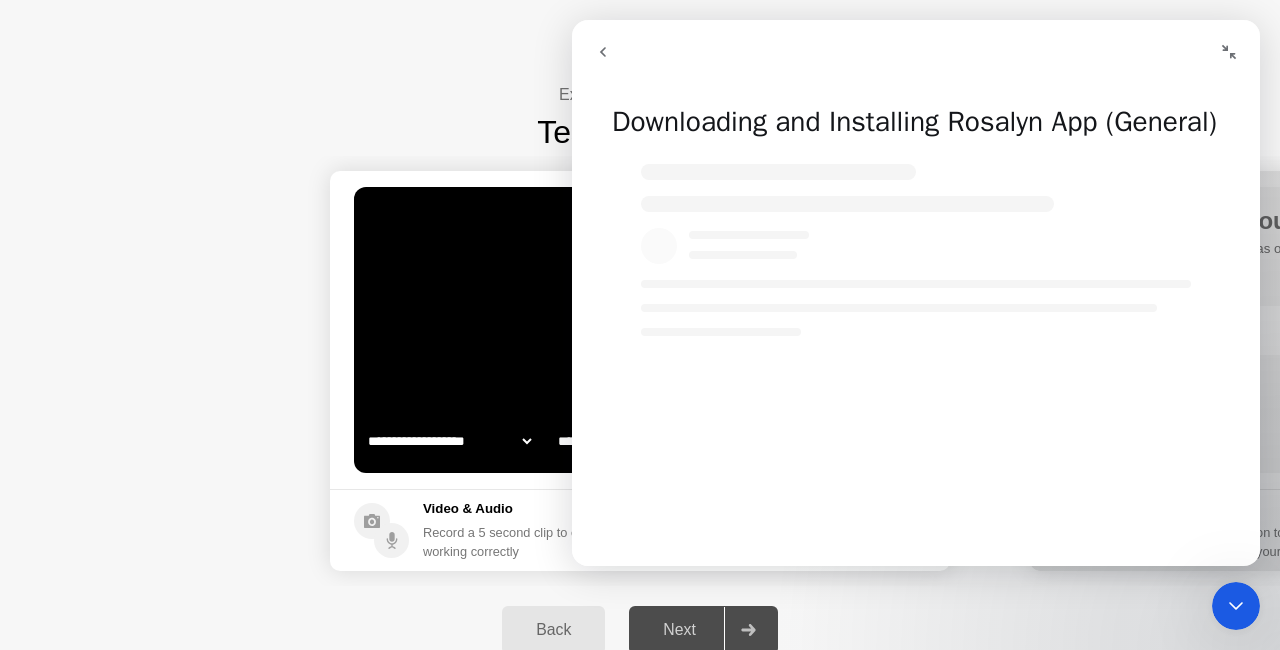 click on "Exam Pre-flight:  Step 2 Test your Tech" 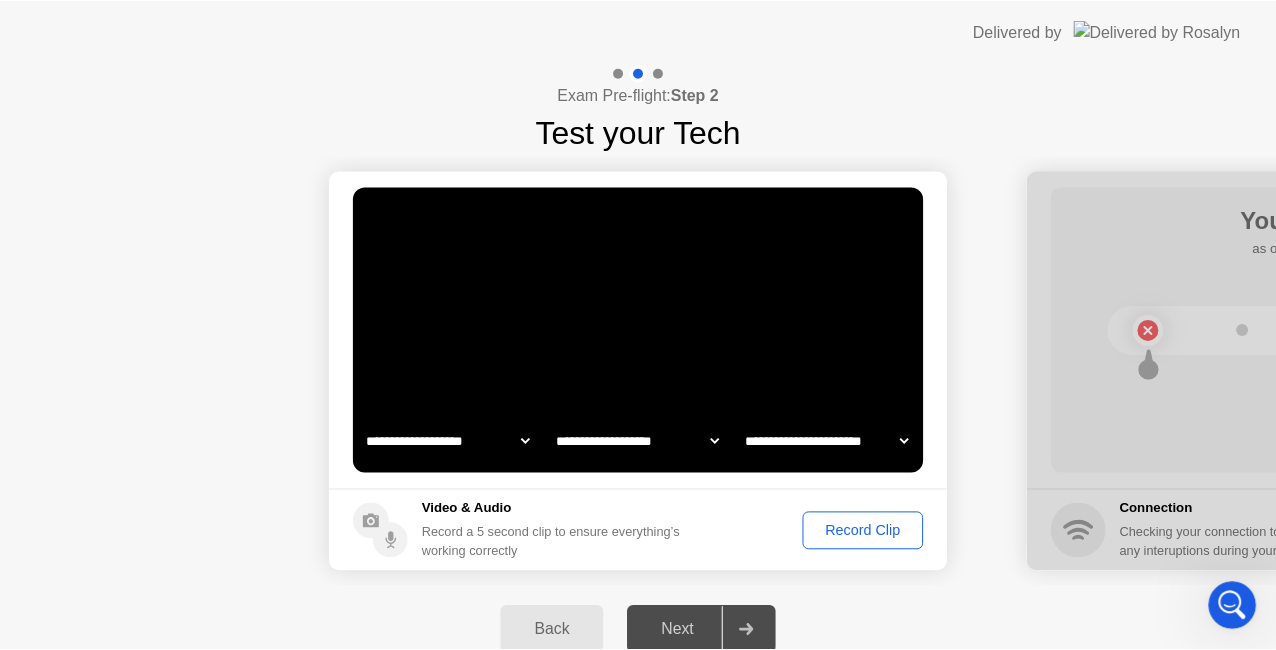 scroll, scrollTop: 0, scrollLeft: 0, axis: both 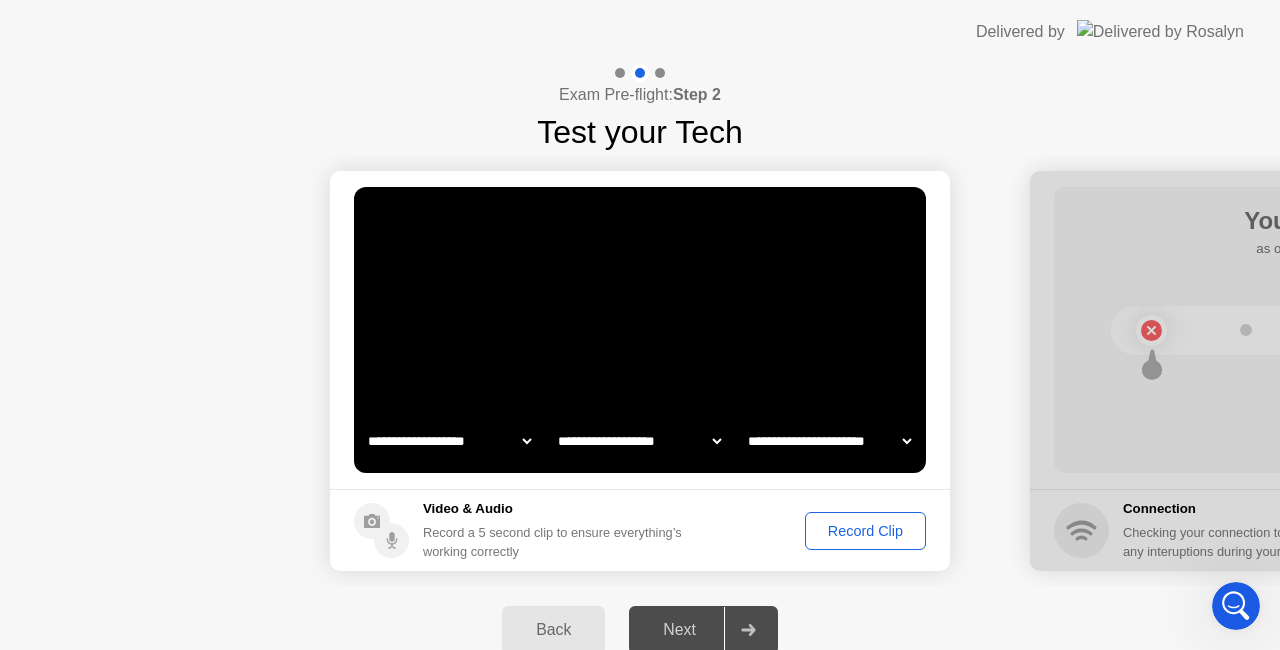 click on "Record Clip" 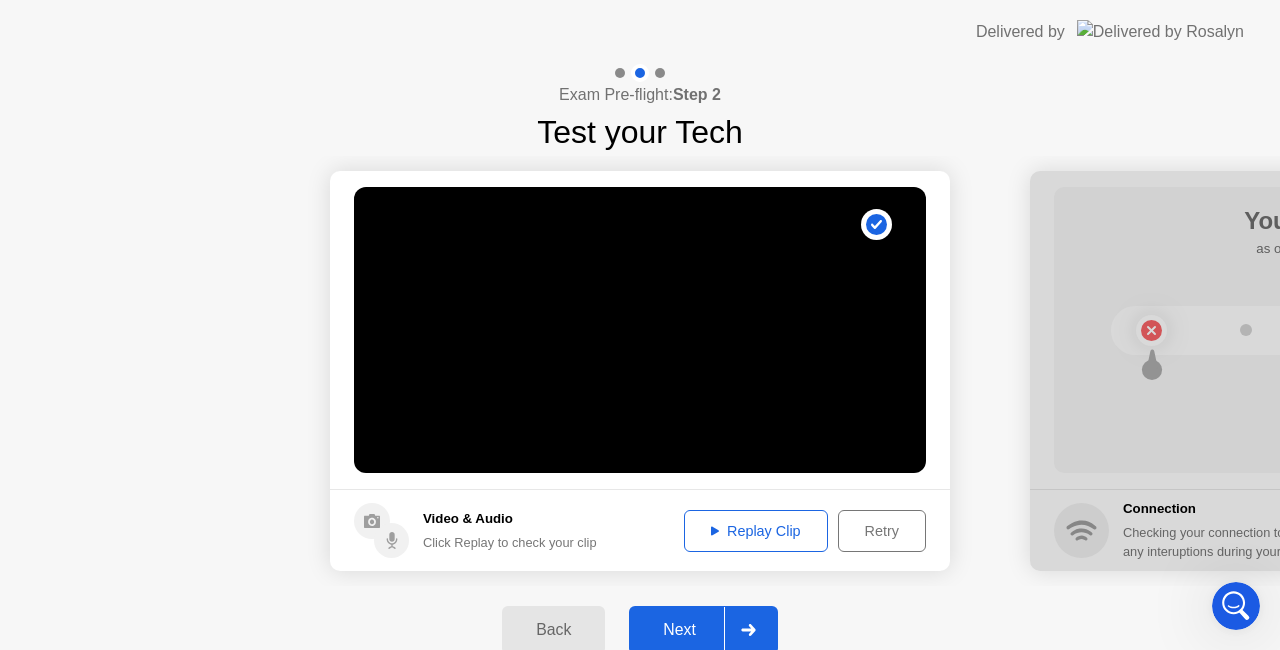 click on "Replay Clip" 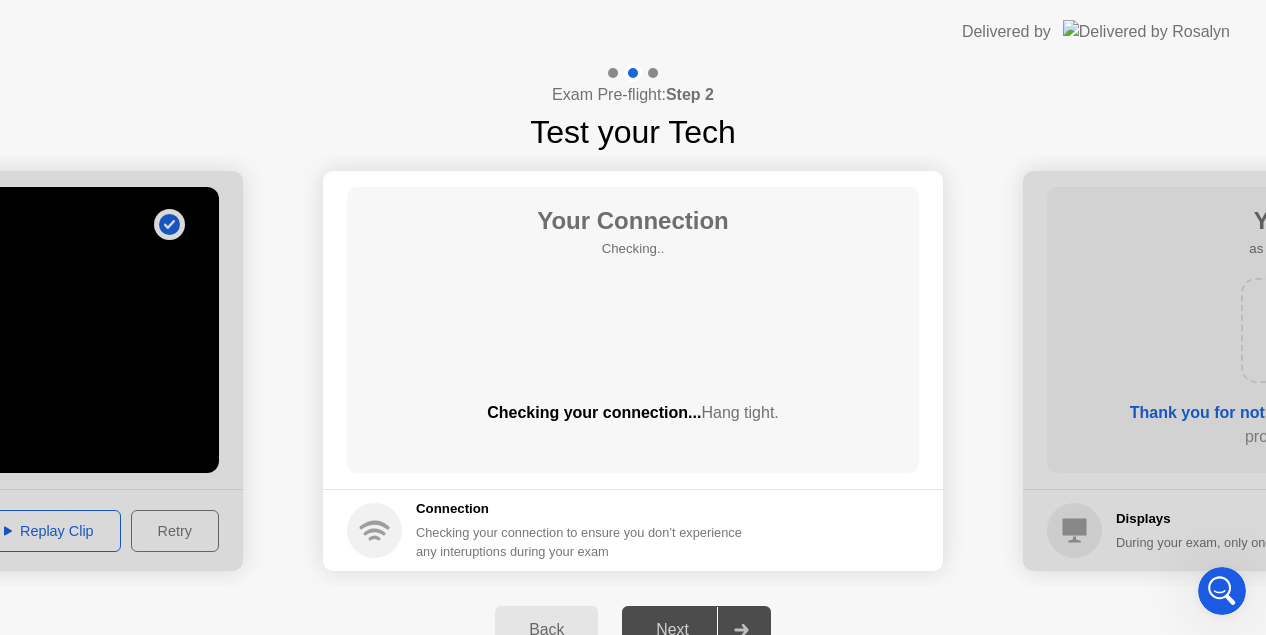 click at bounding box center [1222, 591] 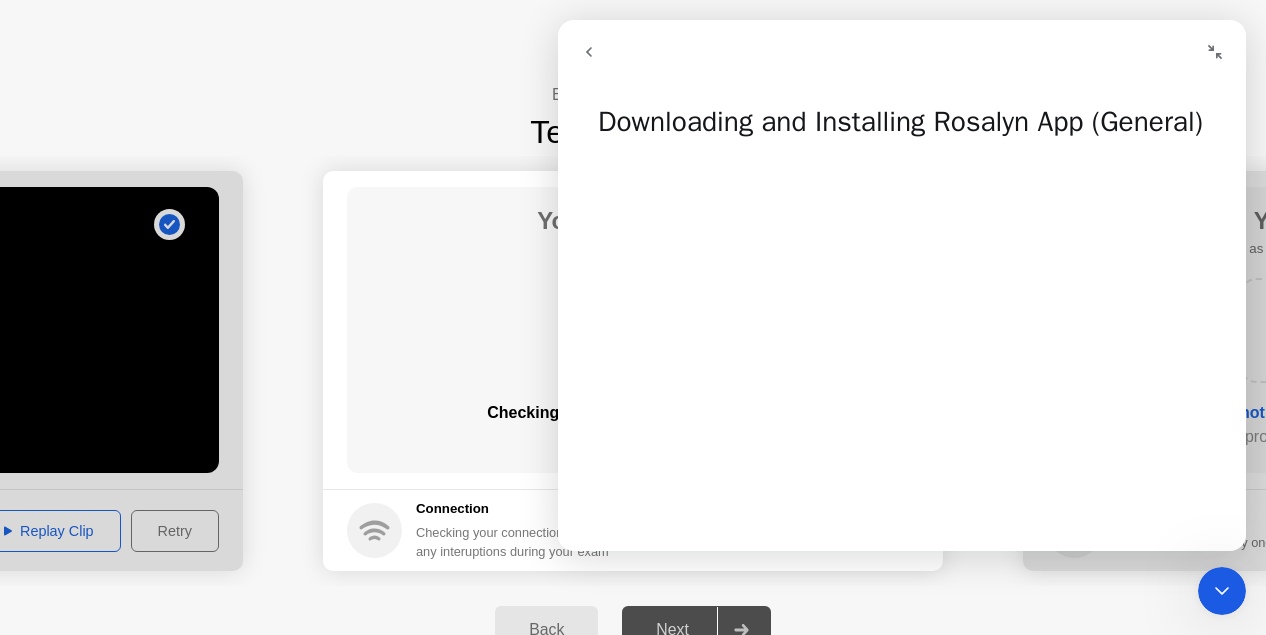 click 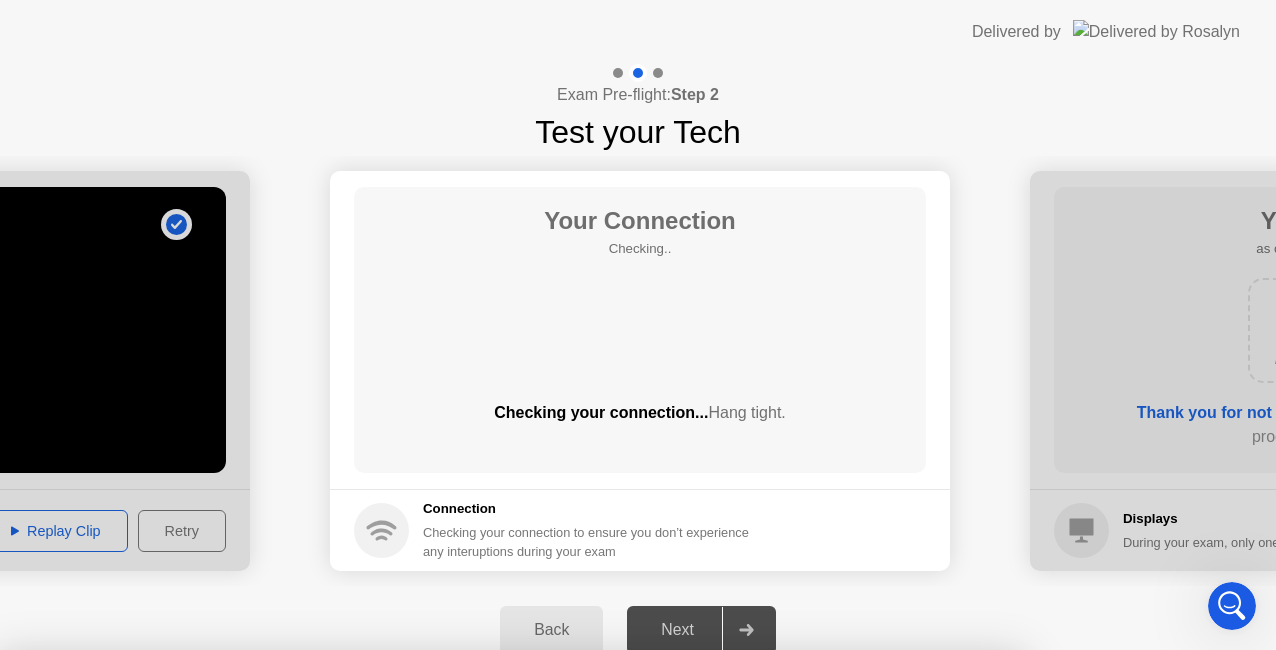 click on "Oops, we lost streams It seems you lost one of your streams (audio, video, desktopshare). You have 30 seconds to reconnect in order to continue with your exam." at bounding box center (685, 1104) 